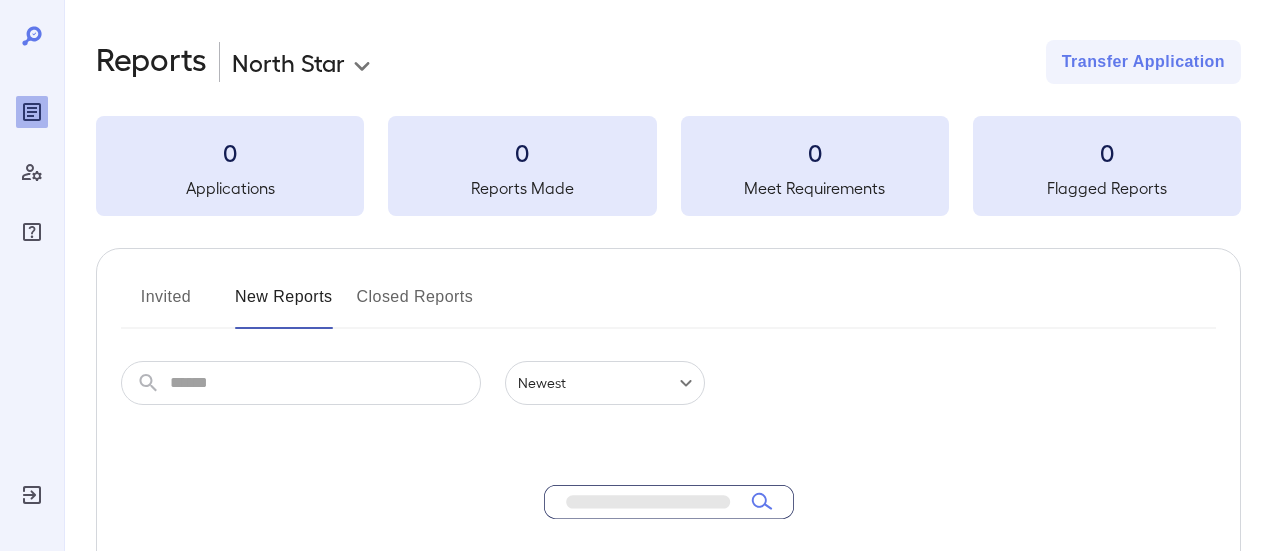 scroll, scrollTop: 0, scrollLeft: 0, axis: both 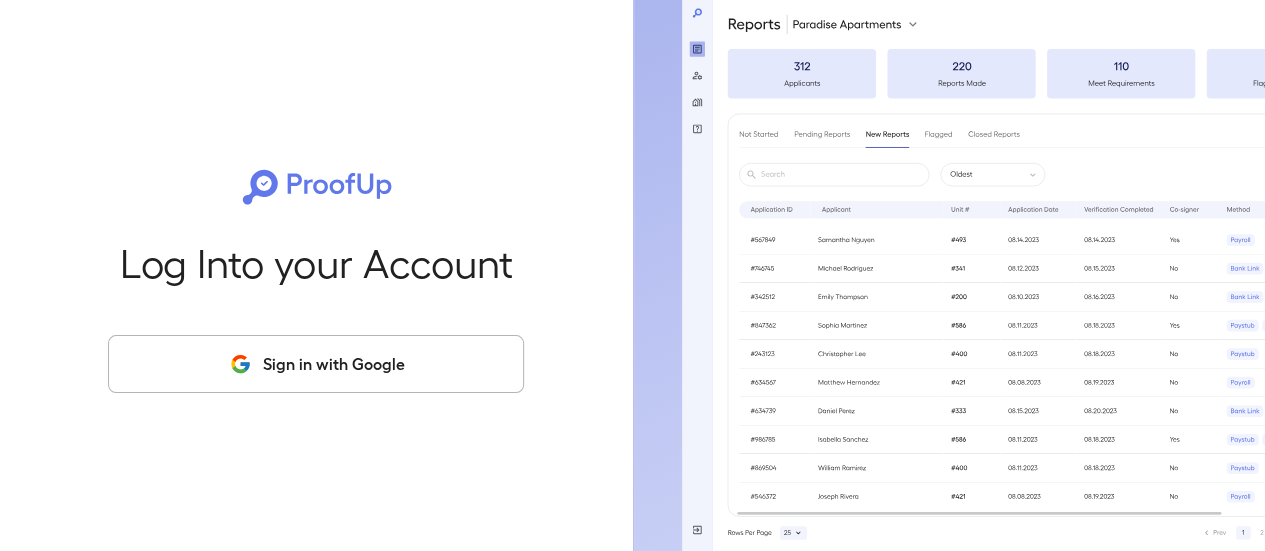click on "Sign in with Google" at bounding box center (316, 364) 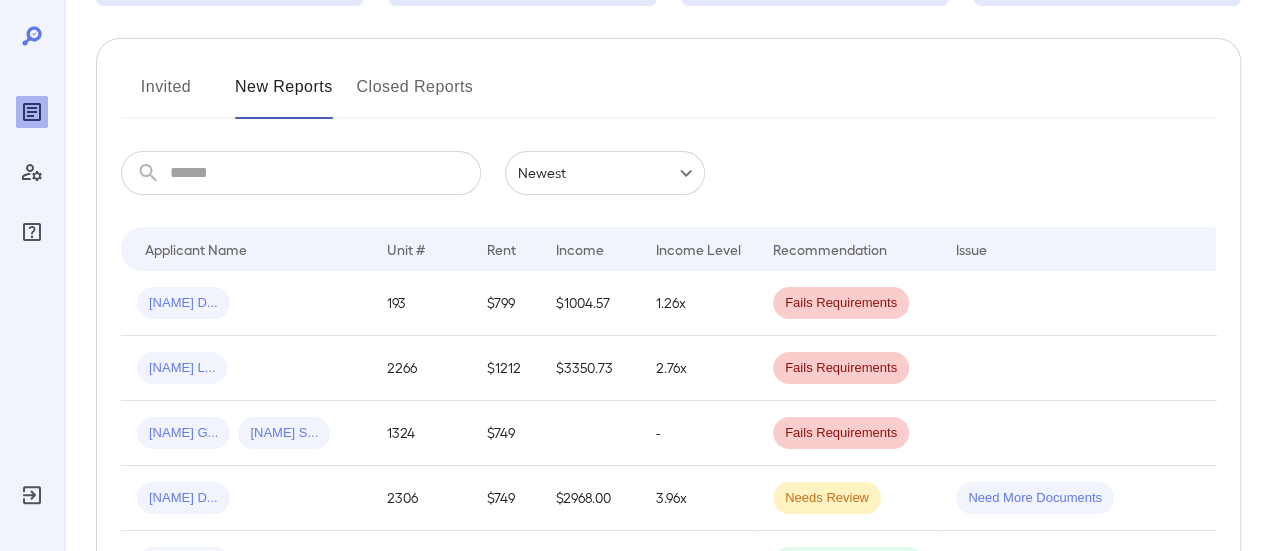 scroll, scrollTop: 0, scrollLeft: 0, axis: both 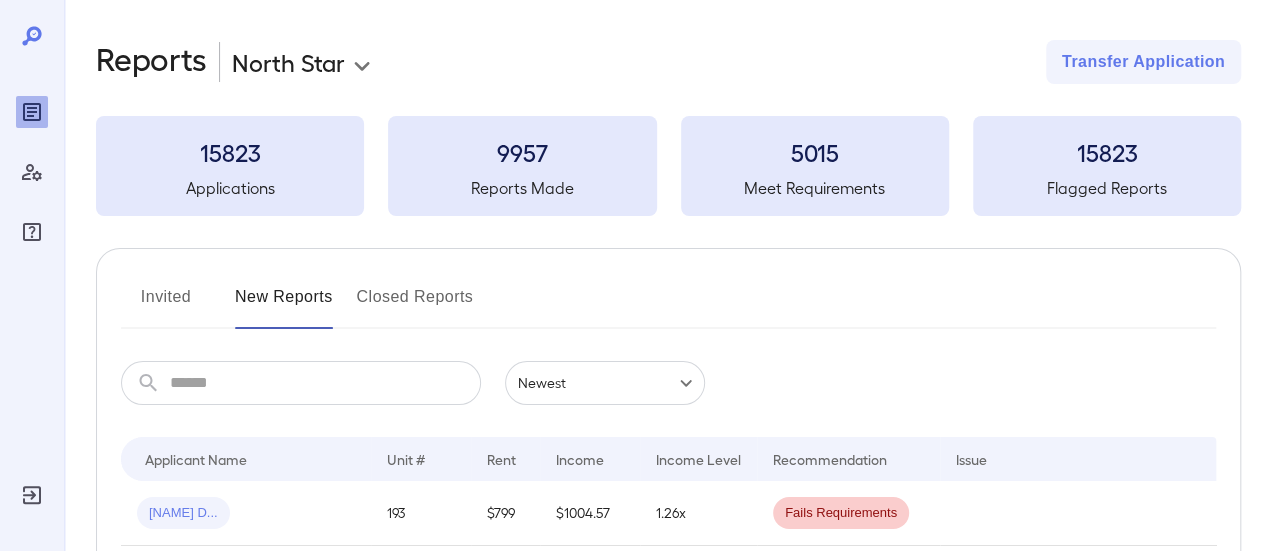 click on "Invited" at bounding box center [166, 305] 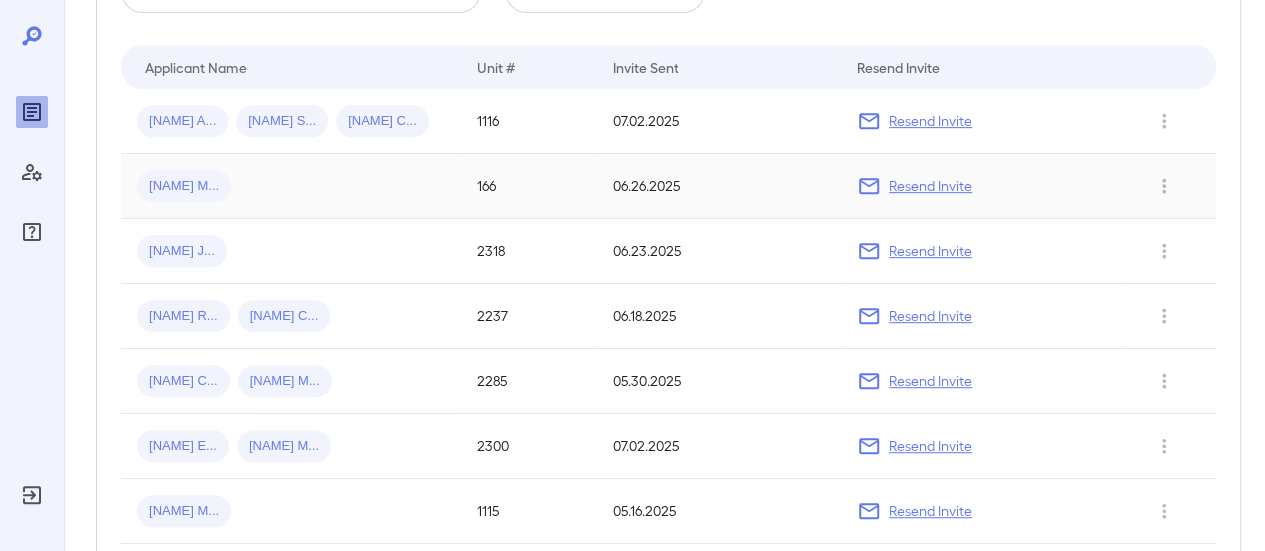 scroll, scrollTop: 400, scrollLeft: 0, axis: vertical 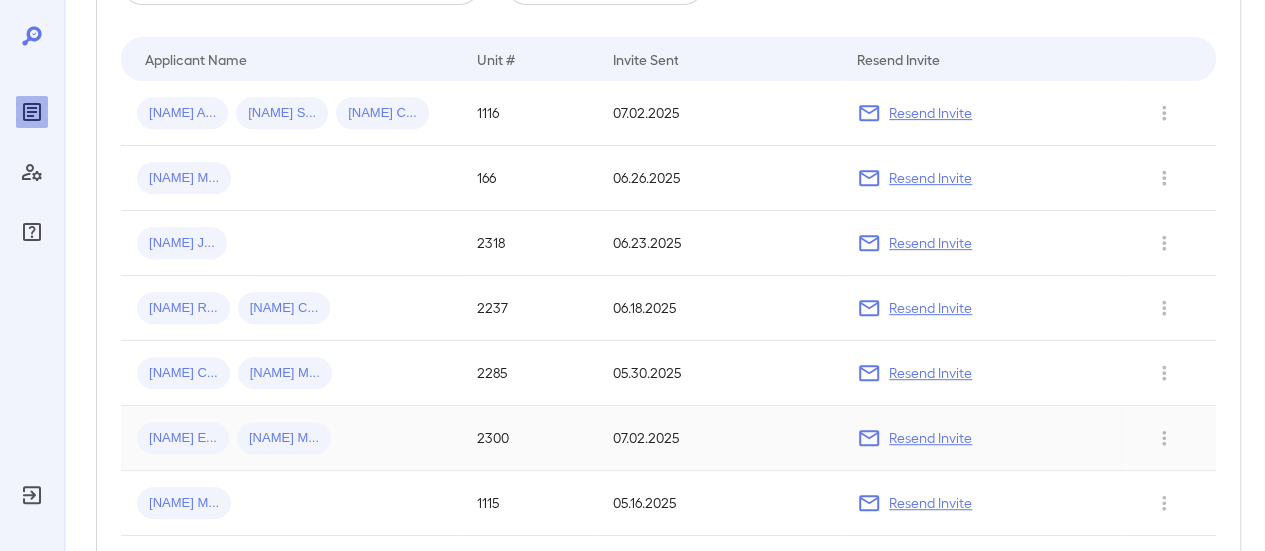 click on "[NAME] M..." at bounding box center (183, 438) 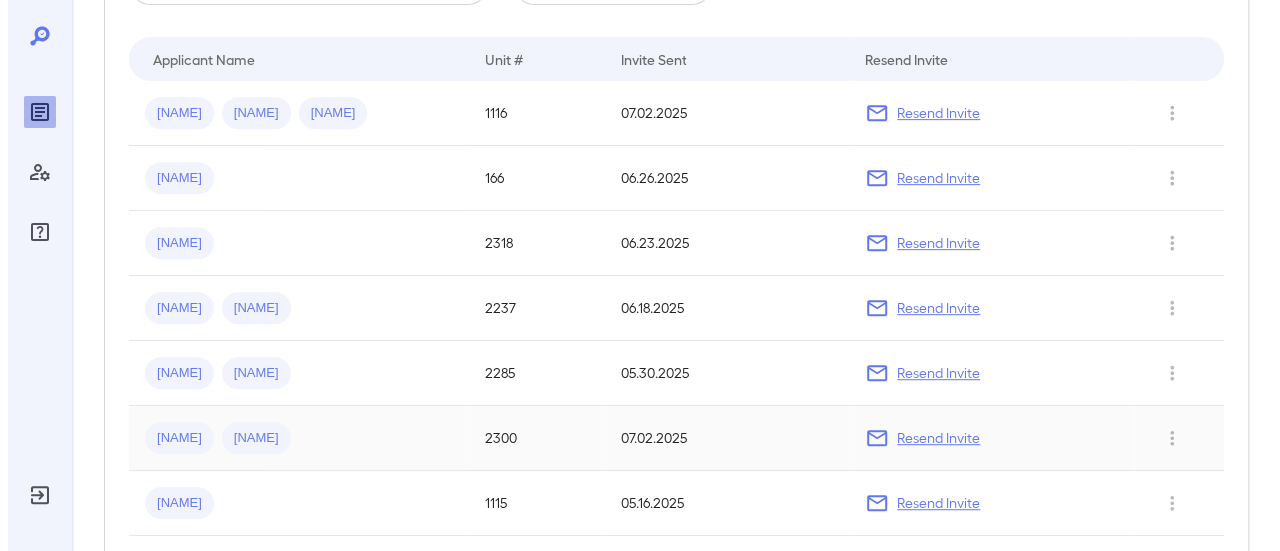 scroll, scrollTop: 0, scrollLeft: 0, axis: both 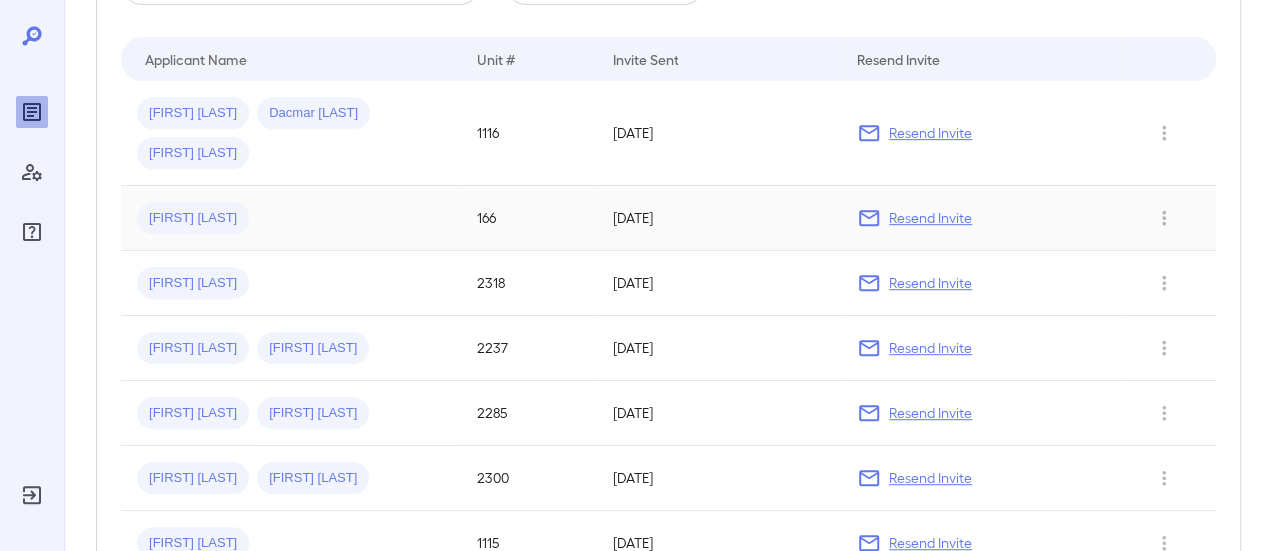 click on "[FIRST] [LAST]" at bounding box center [193, 218] 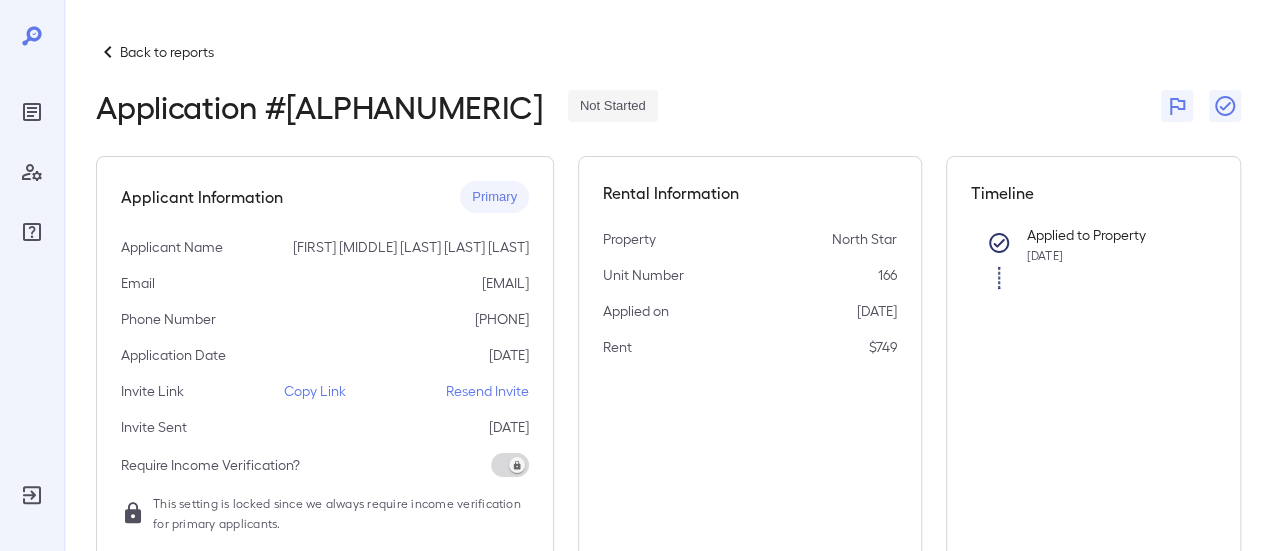 click on "Back to reports" at bounding box center [167, 52] 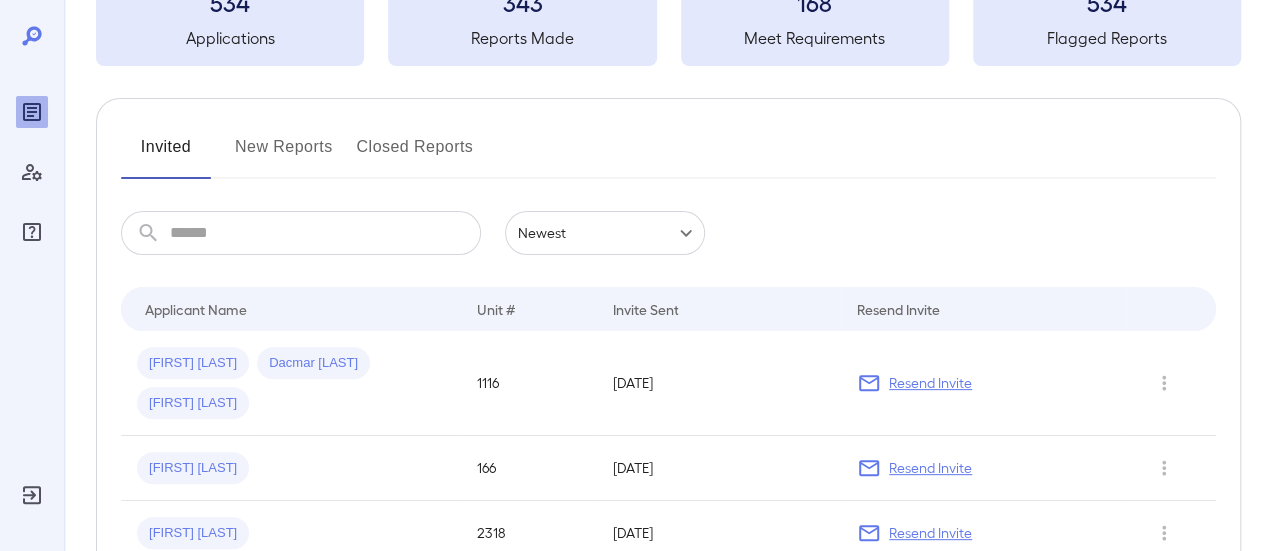 scroll, scrollTop: 400, scrollLeft: 0, axis: vertical 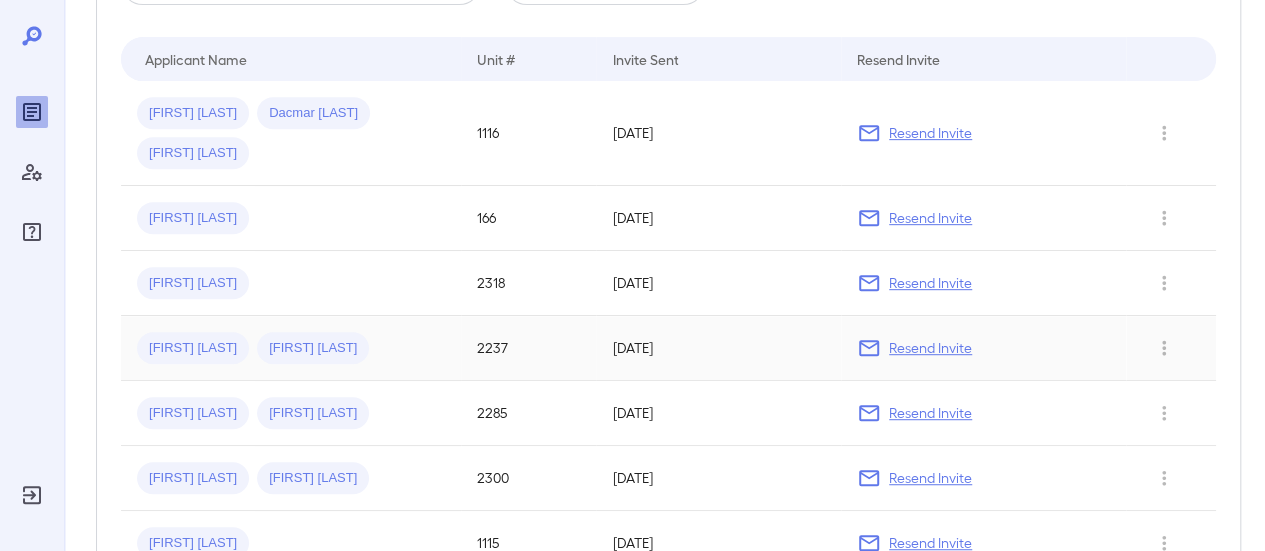 click on "[FIRST] [LAST]" at bounding box center [193, 348] 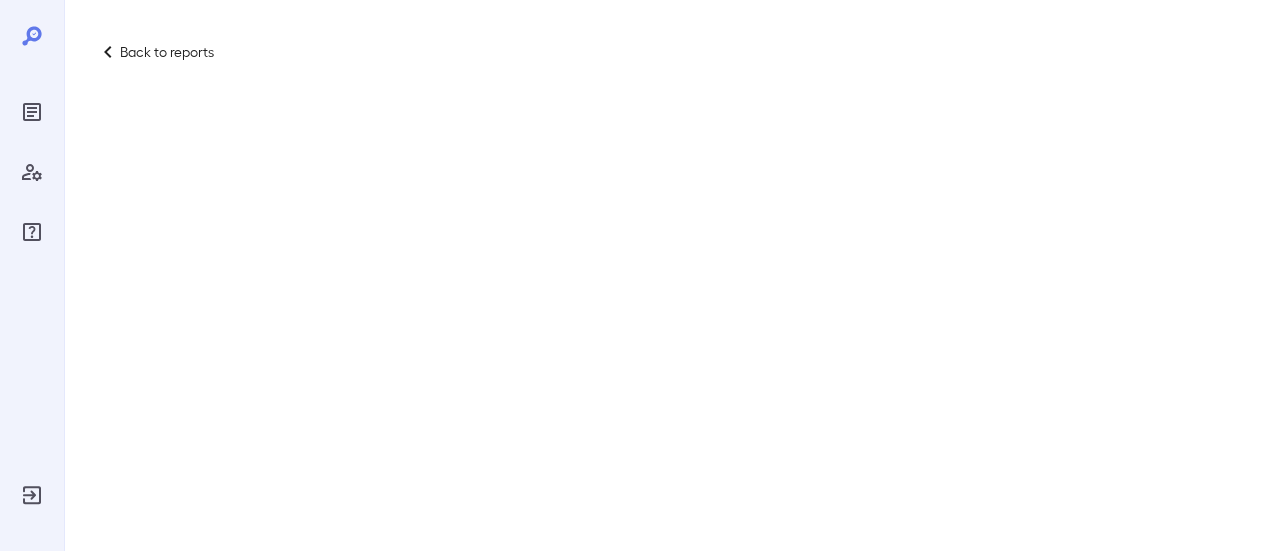 scroll, scrollTop: 0, scrollLeft: 0, axis: both 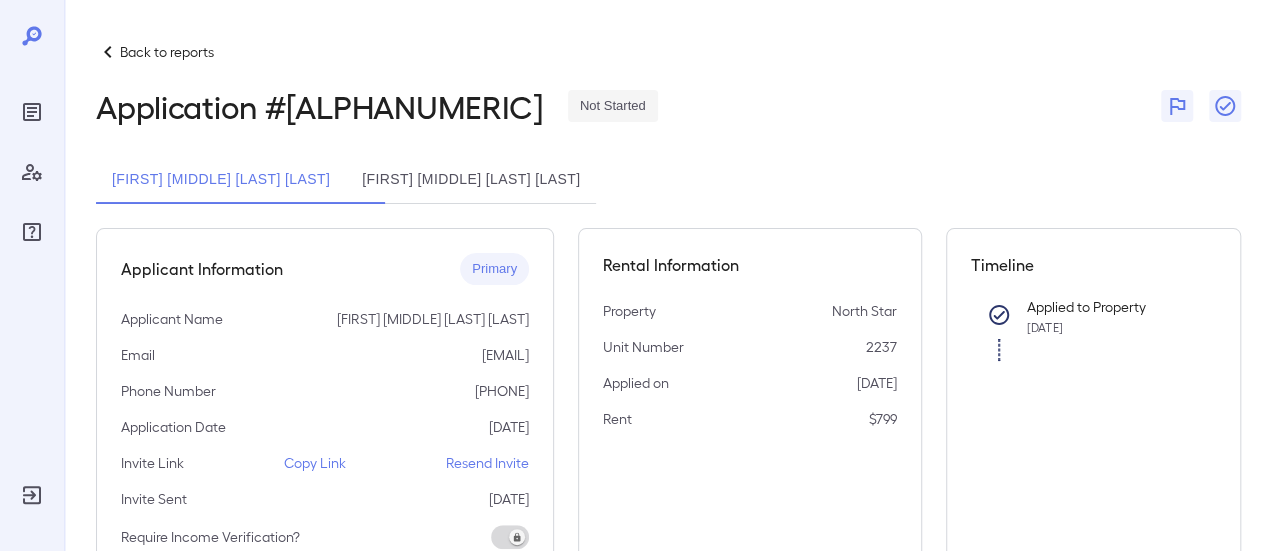 click on "Back to reports" at bounding box center [167, 52] 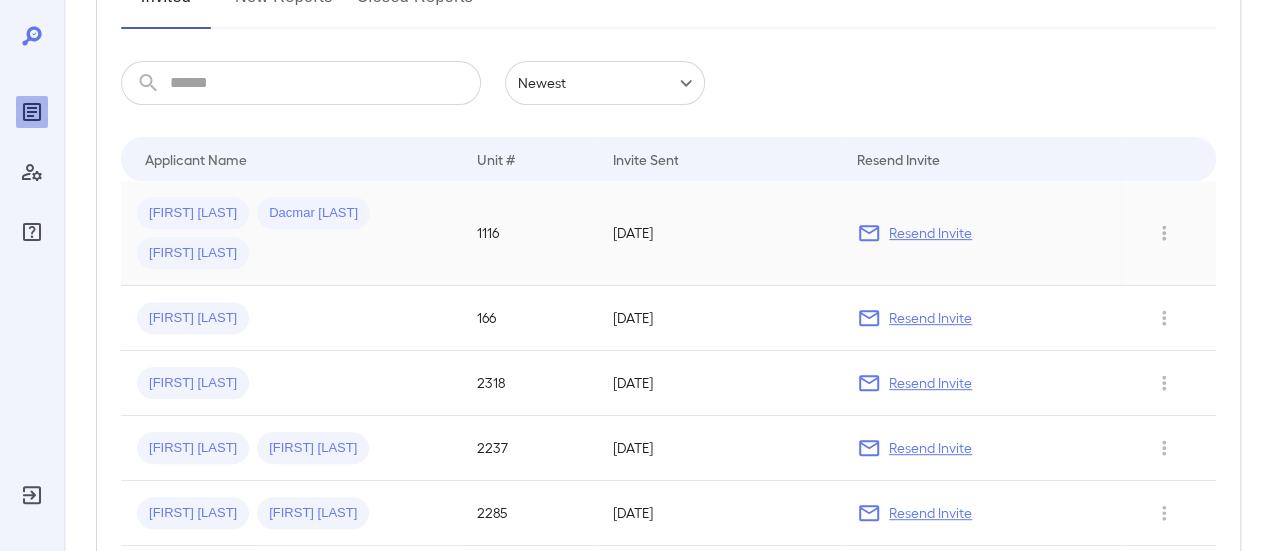 scroll, scrollTop: 500, scrollLeft: 0, axis: vertical 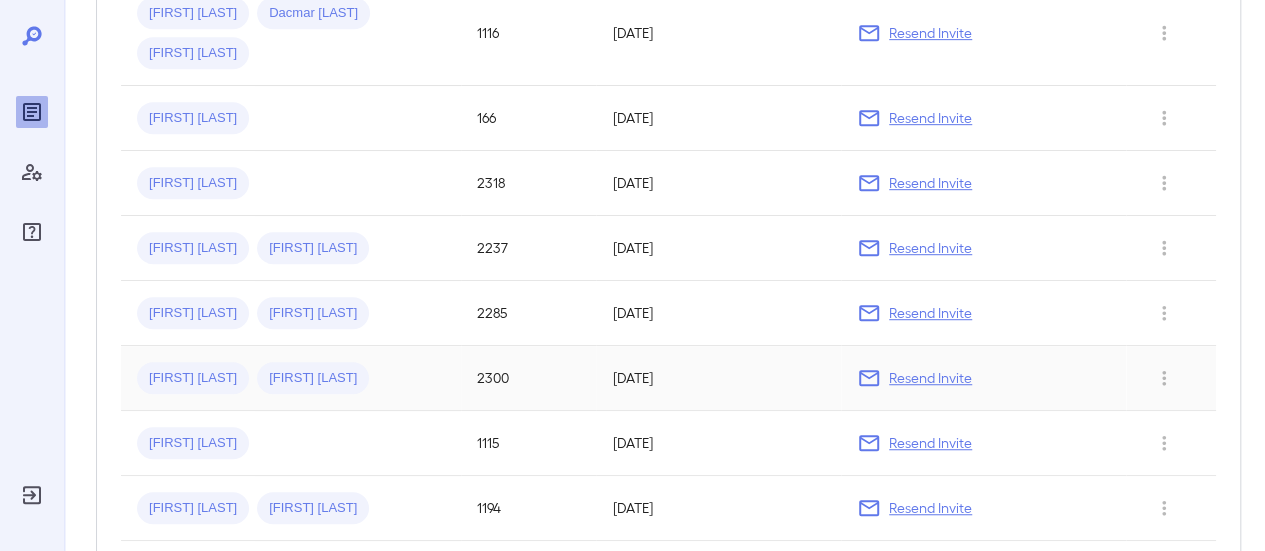 click on "[FIRST] [LAST]" at bounding box center [193, 378] 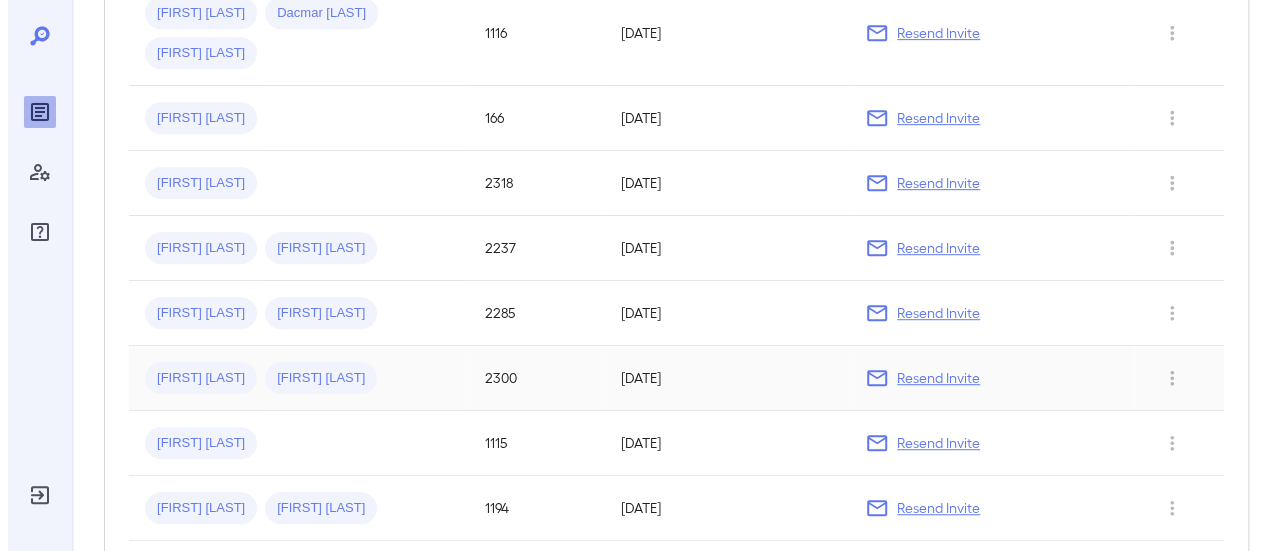 scroll, scrollTop: 0, scrollLeft: 0, axis: both 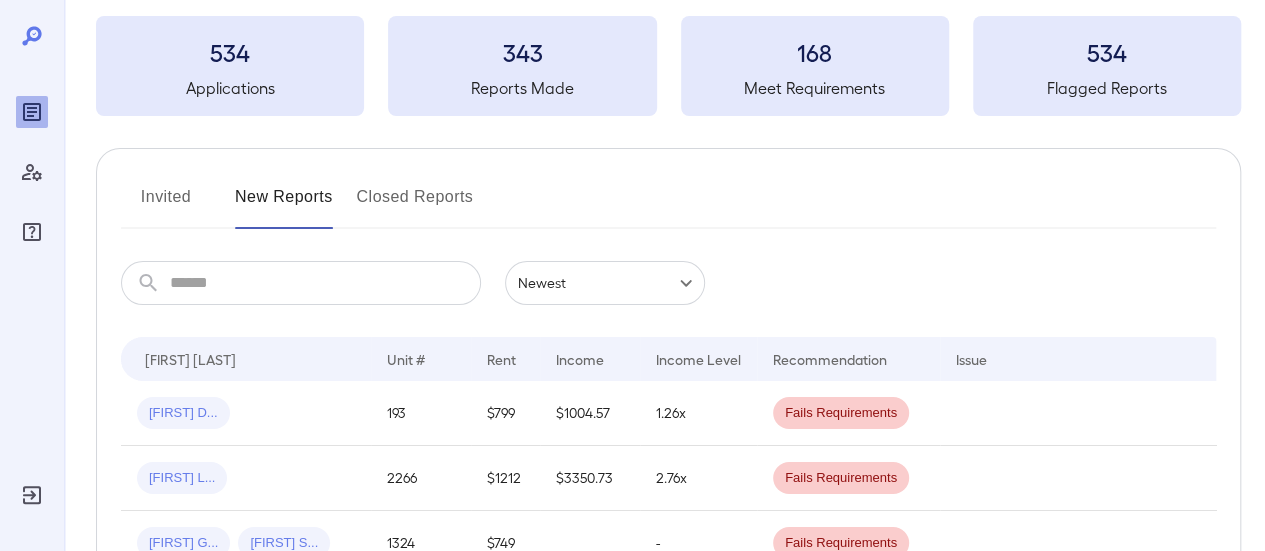 click on "Invited" at bounding box center [166, 205] 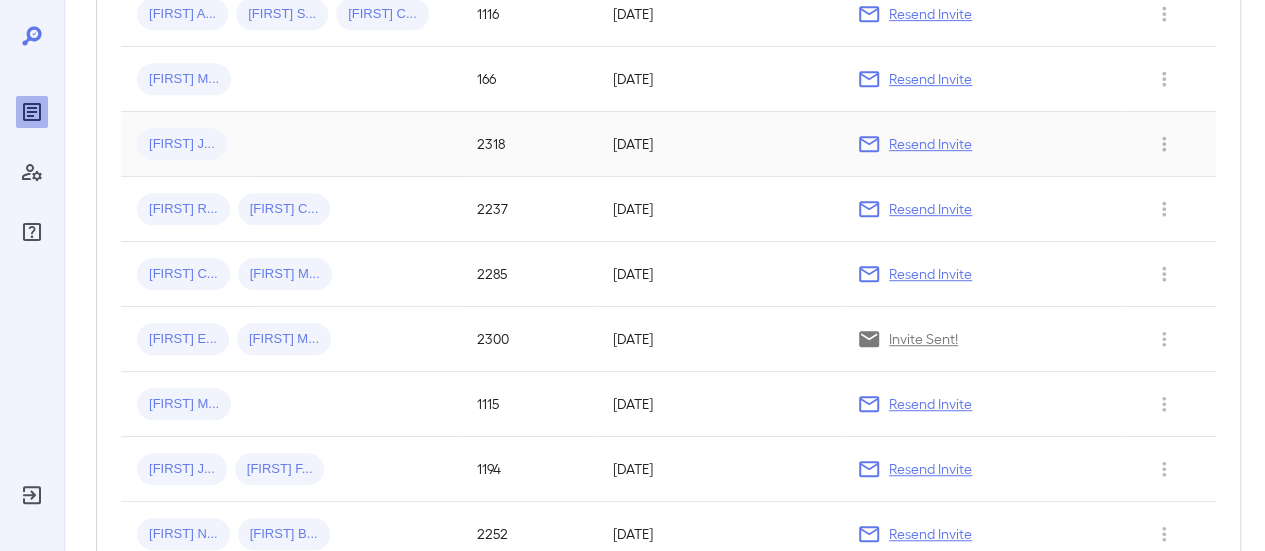 scroll, scrollTop: 500, scrollLeft: 0, axis: vertical 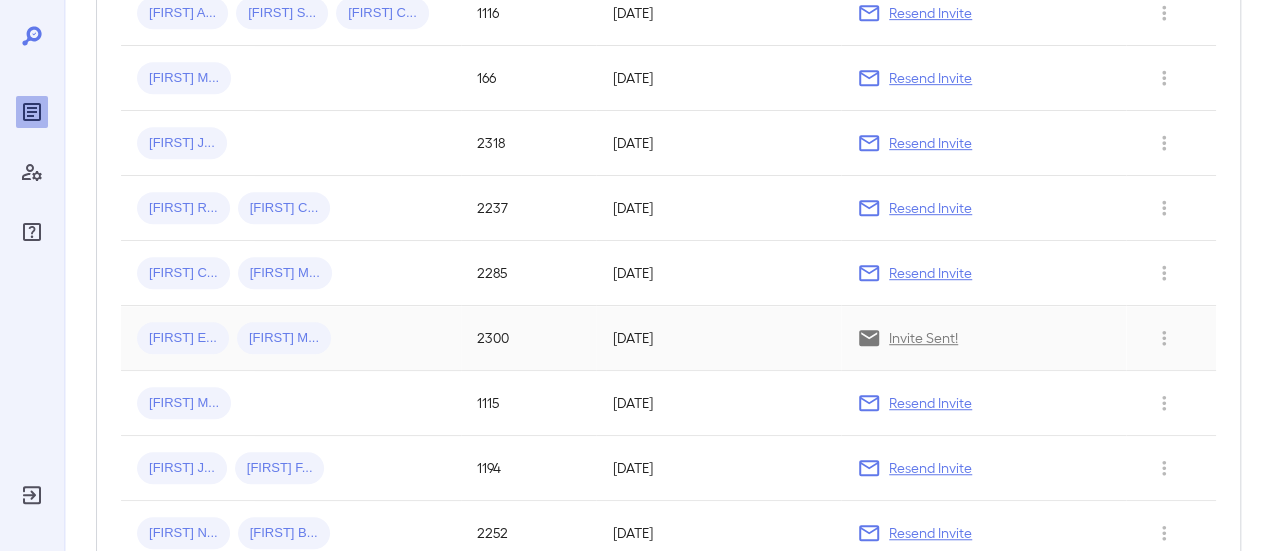 click on "[FIRST] [LAST]" at bounding box center (183, 338) 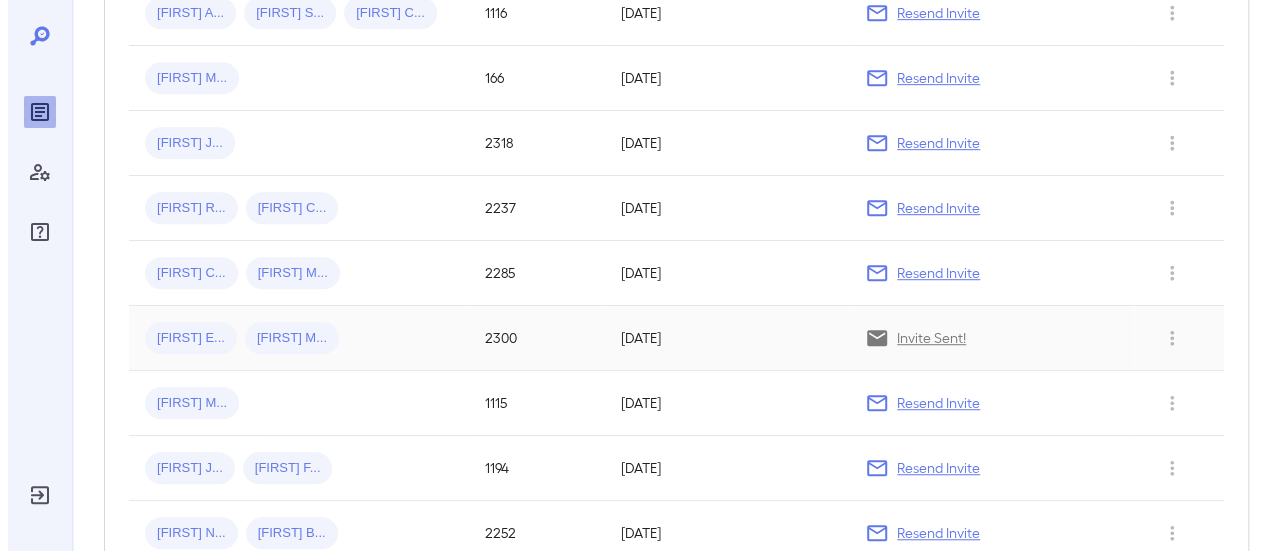 scroll, scrollTop: 0, scrollLeft: 0, axis: both 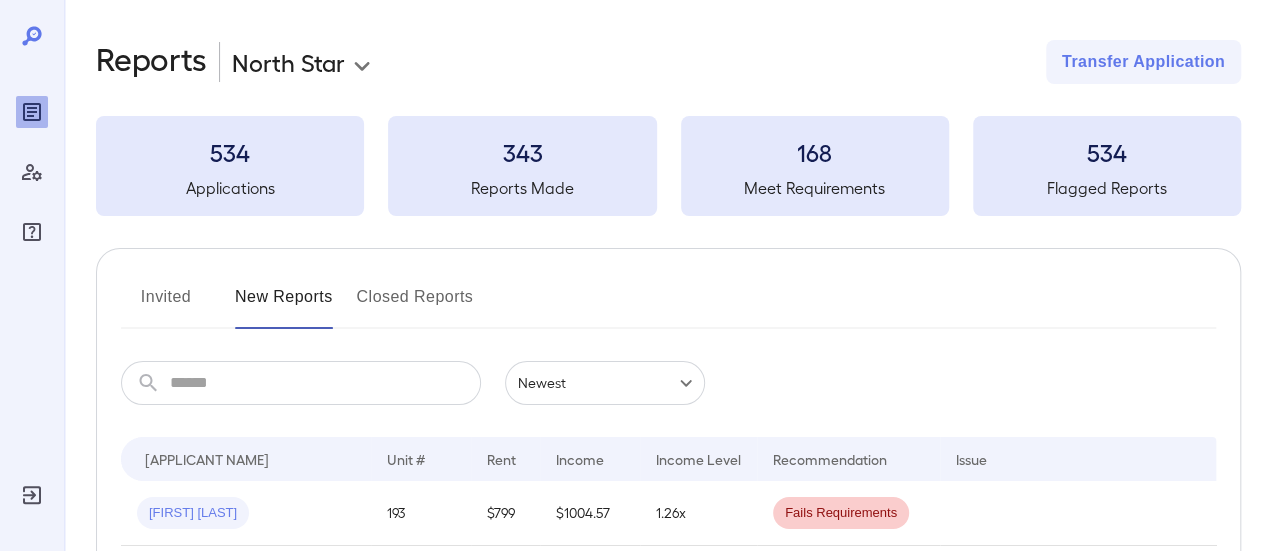 click on "Invited" at bounding box center (166, 305) 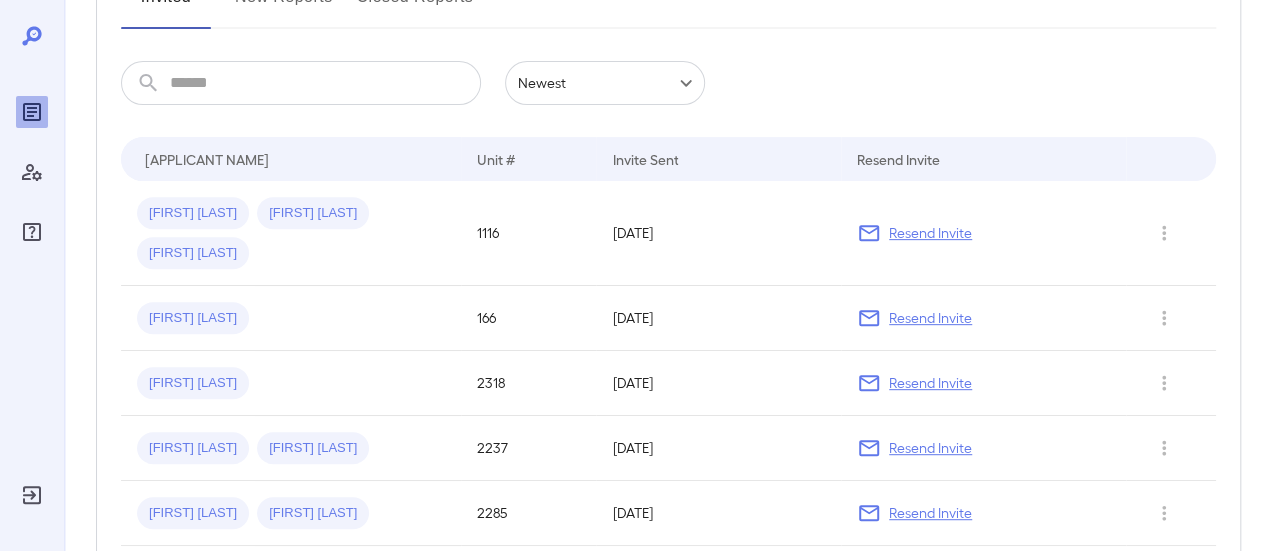 scroll, scrollTop: 500, scrollLeft: 0, axis: vertical 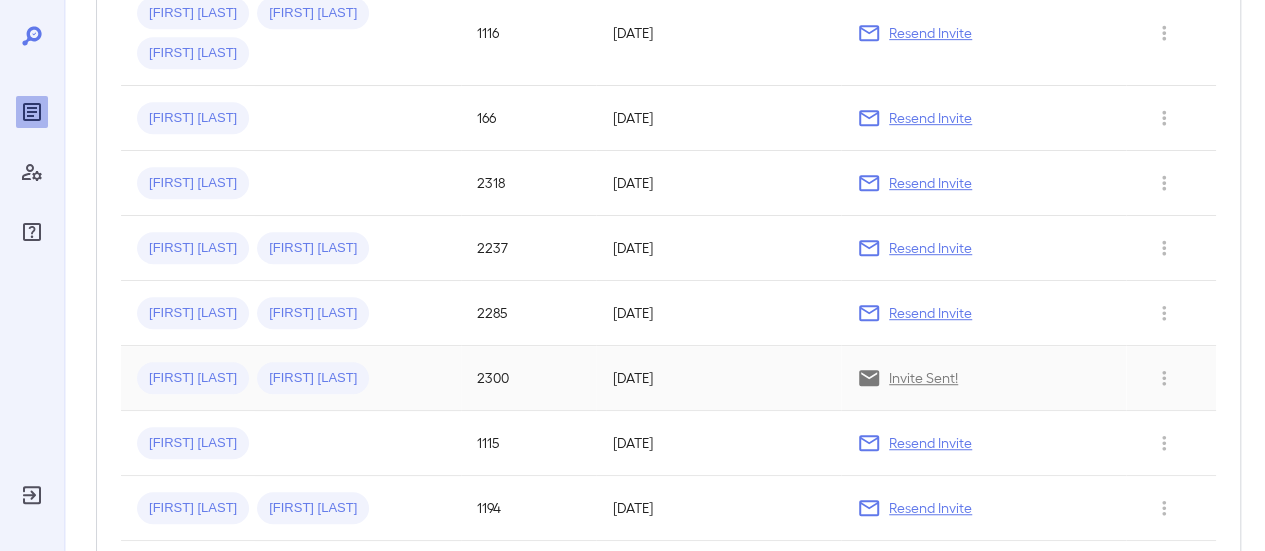 click on "Invite Sent!" at bounding box center [923, 378] 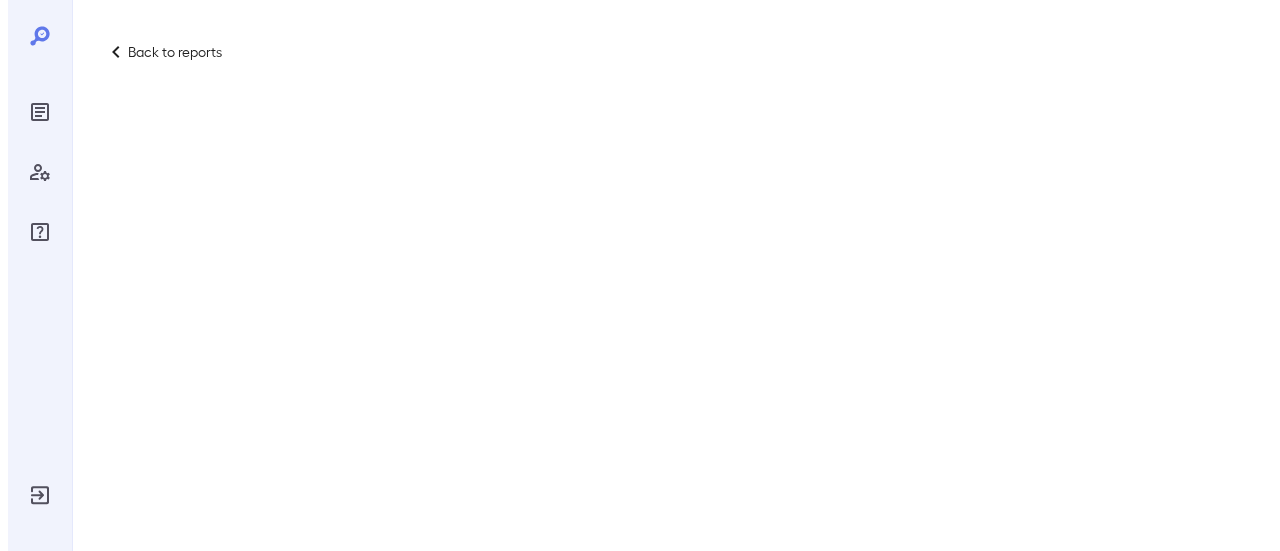 scroll, scrollTop: 0, scrollLeft: 0, axis: both 